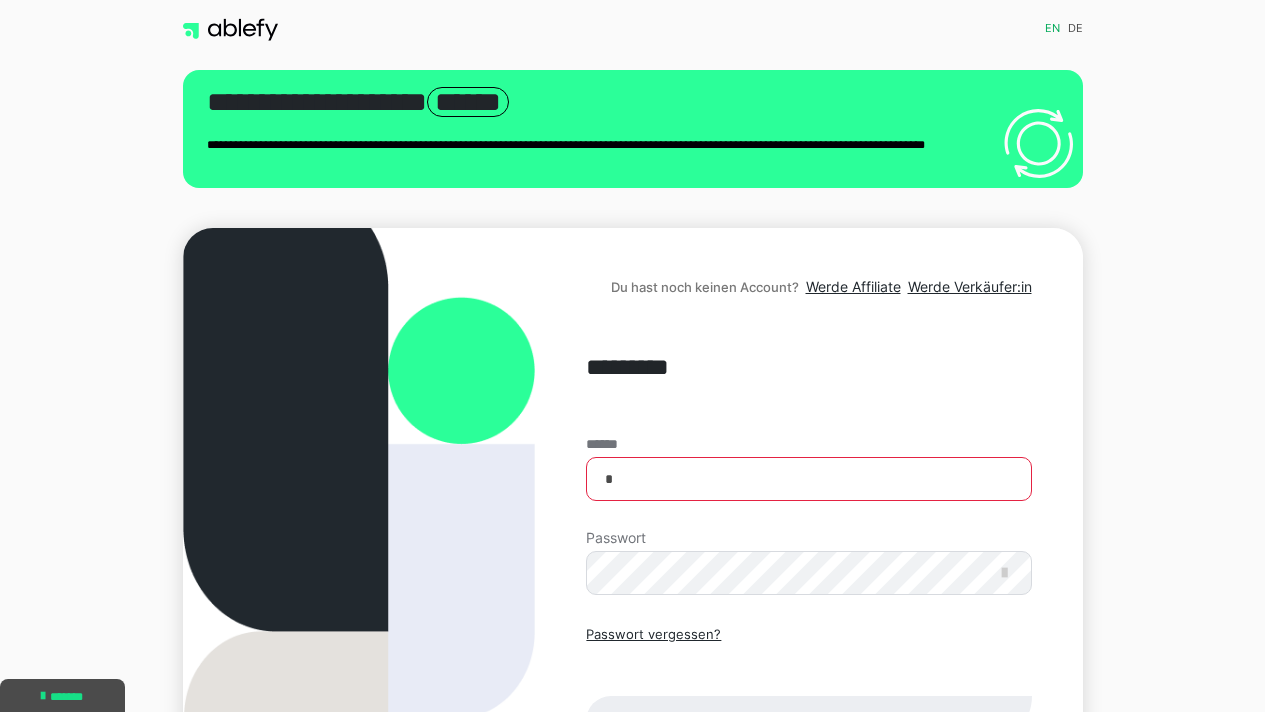 scroll, scrollTop: 0, scrollLeft: 0, axis: both 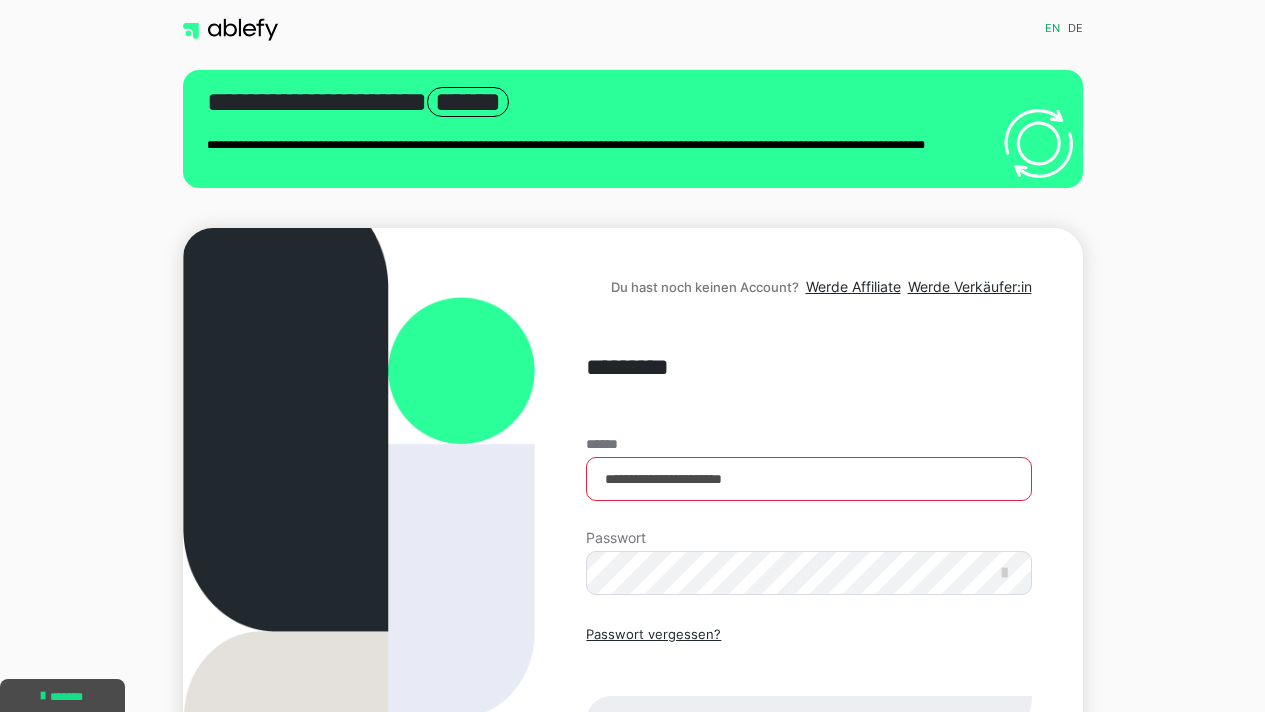 type on "**********" 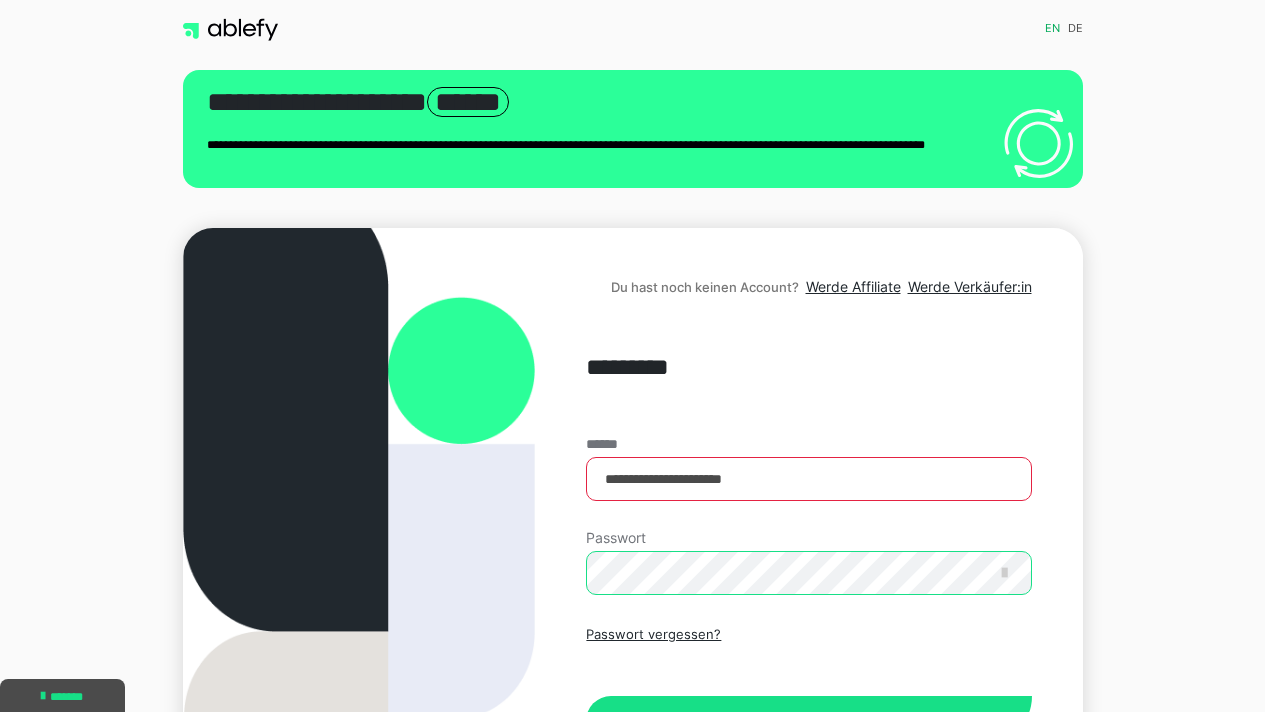 click on "Einloggen" at bounding box center (808, 721) 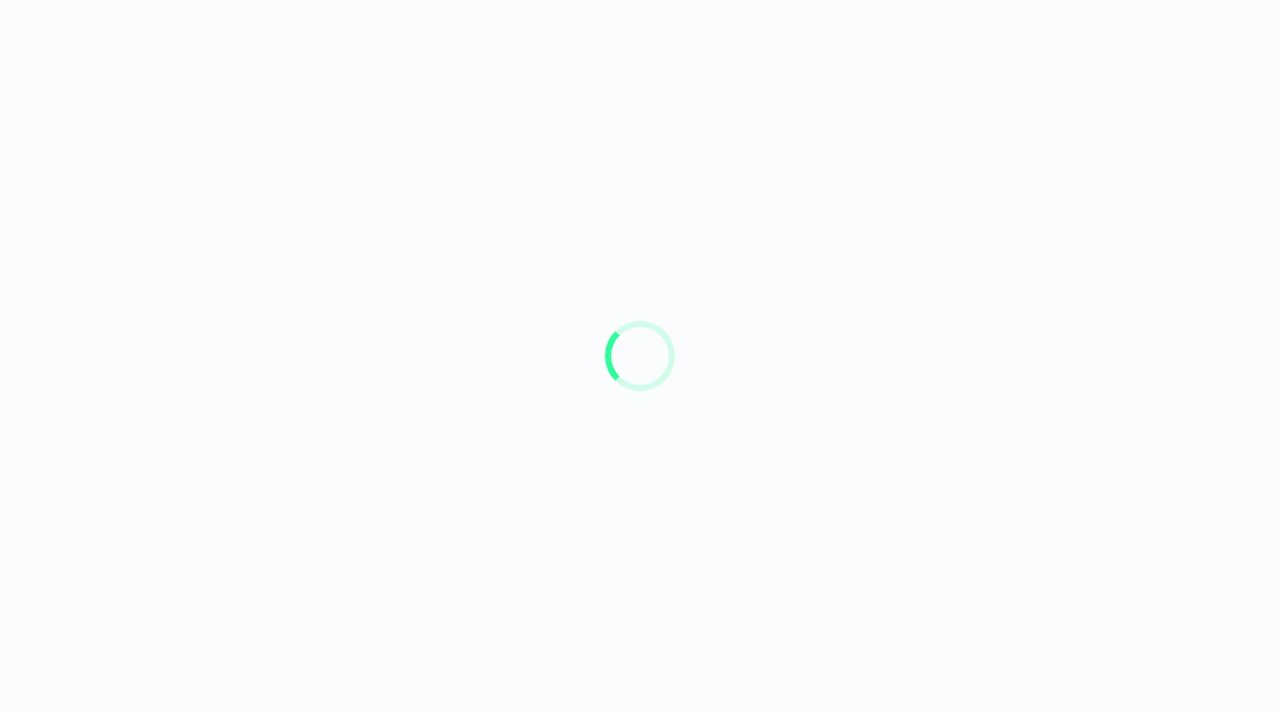 scroll, scrollTop: 0, scrollLeft: 0, axis: both 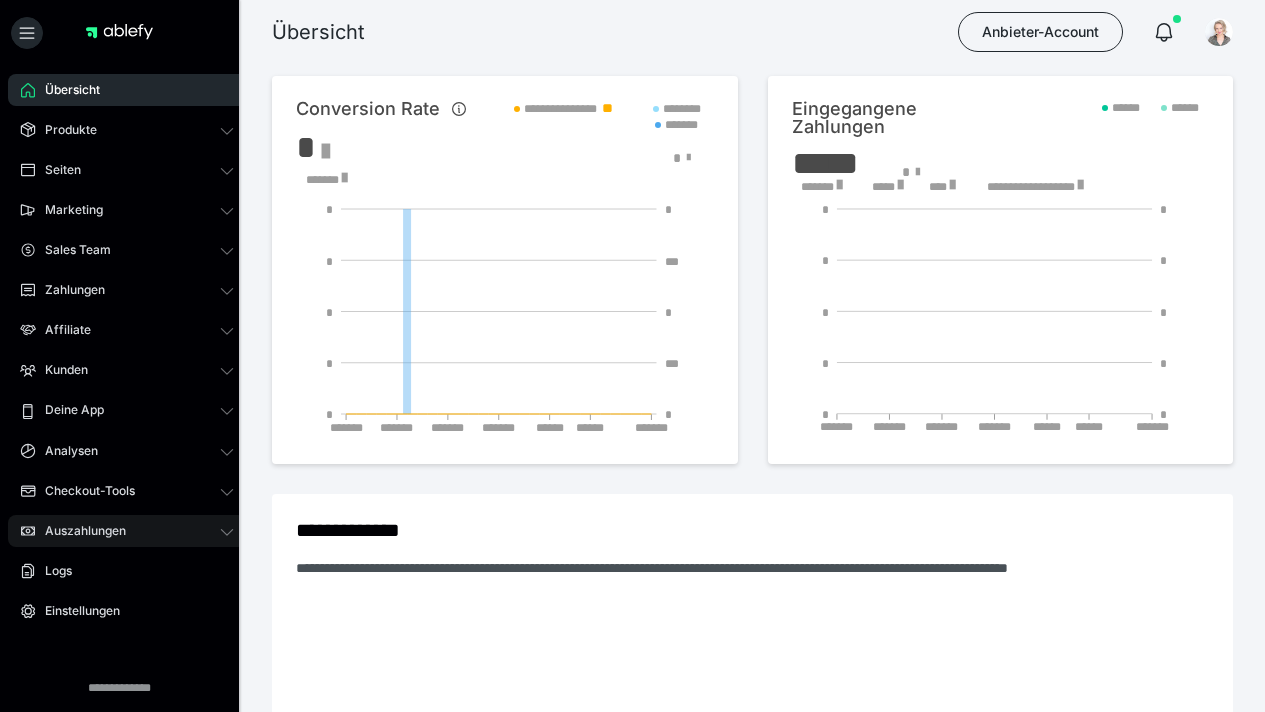 click on "Auszahlungen" at bounding box center [78, 531] 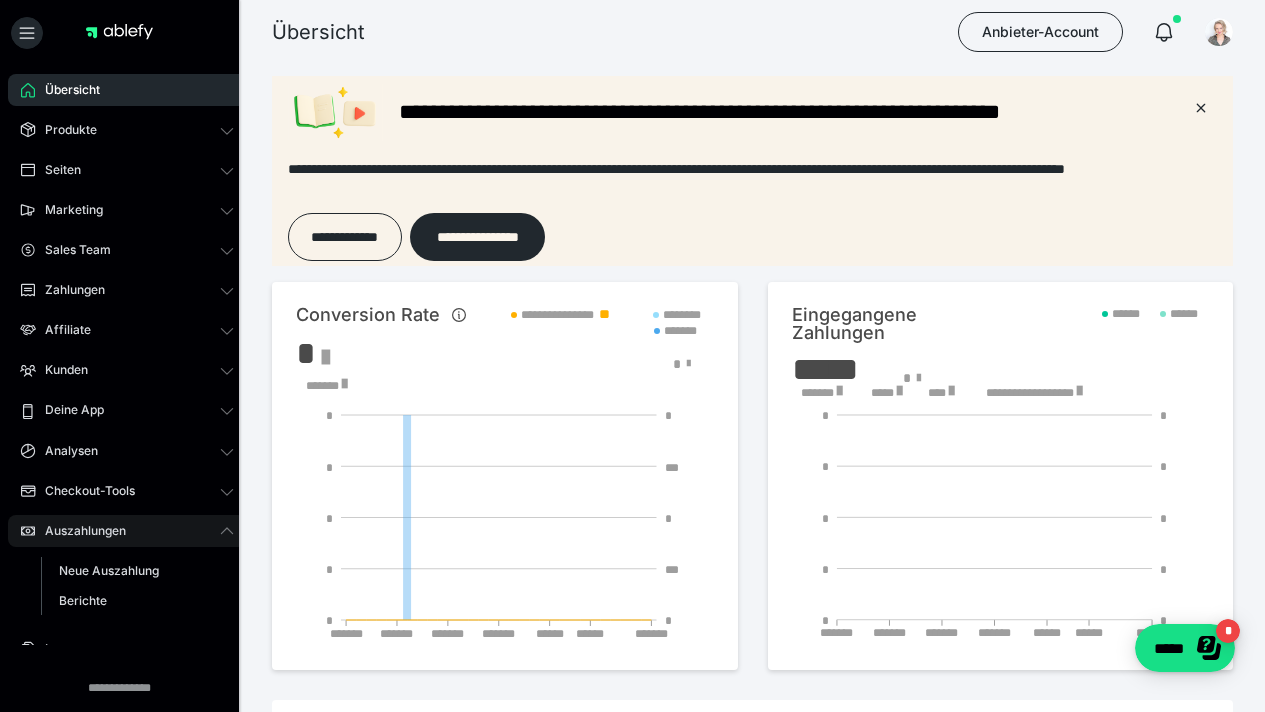 scroll, scrollTop: 0, scrollLeft: 0, axis: both 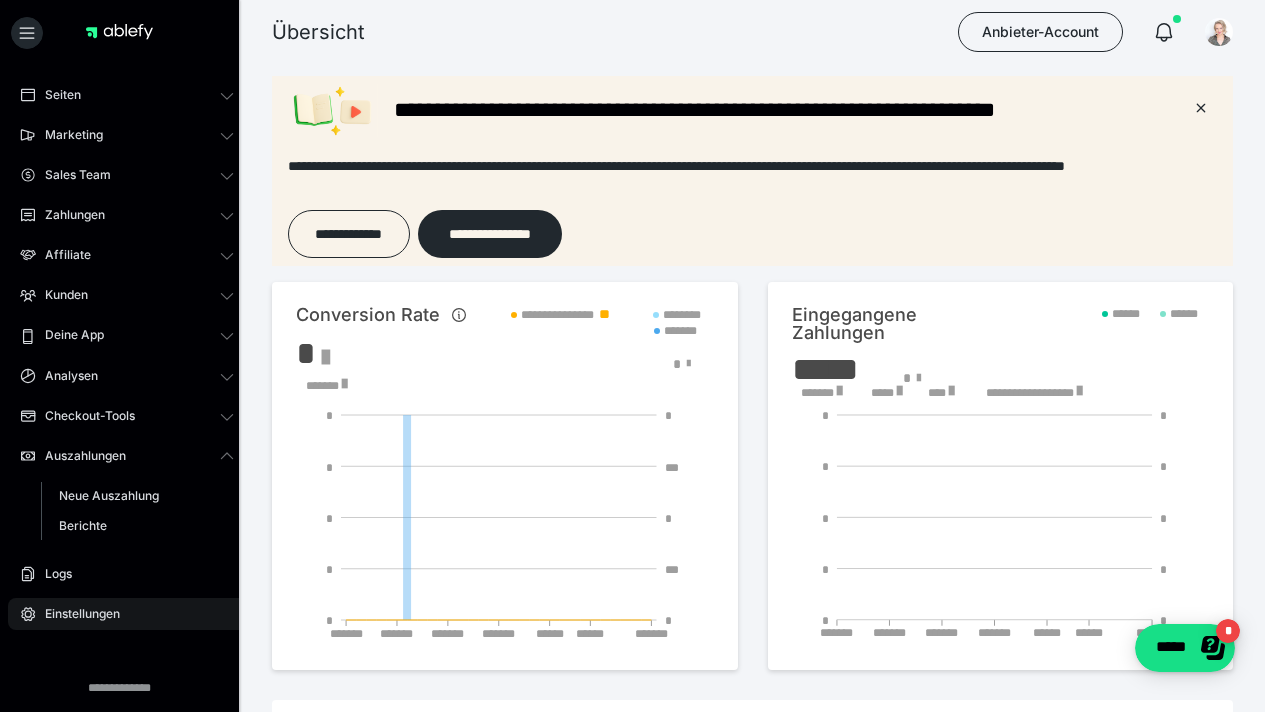 click on "Einstellungen" at bounding box center (75, 614) 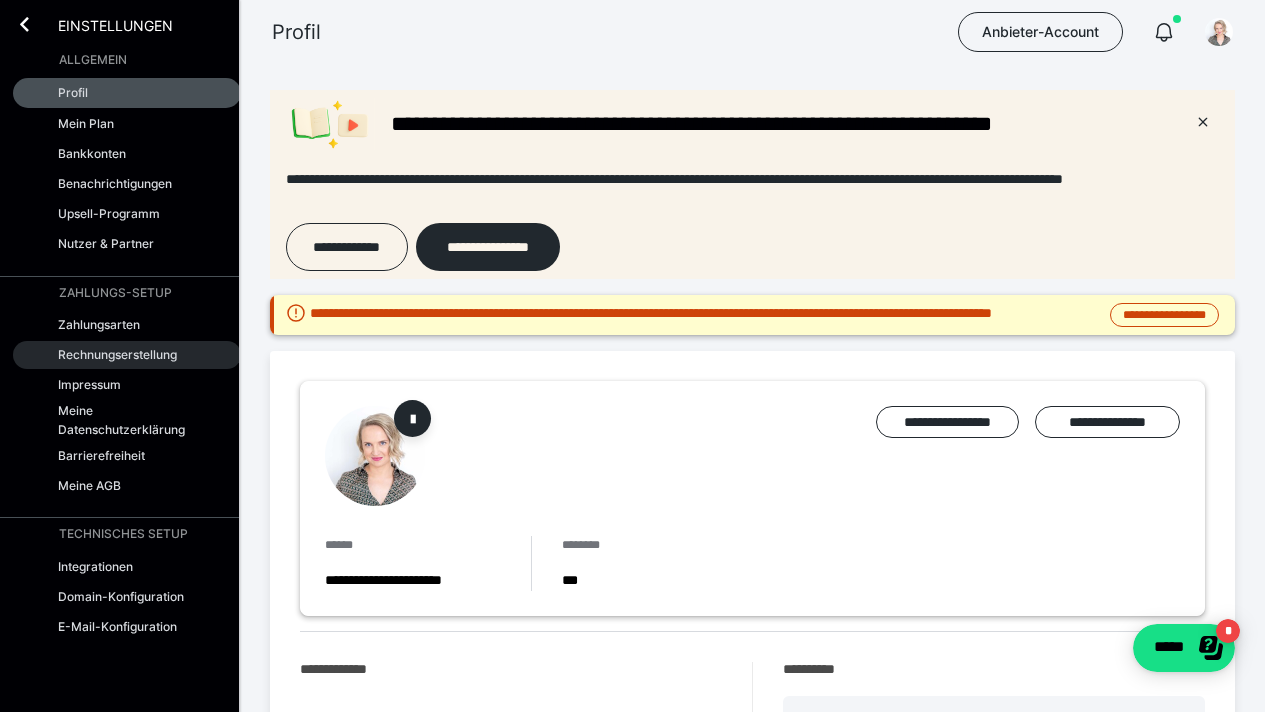 scroll, scrollTop: 0, scrollLeft: 0, axis: both 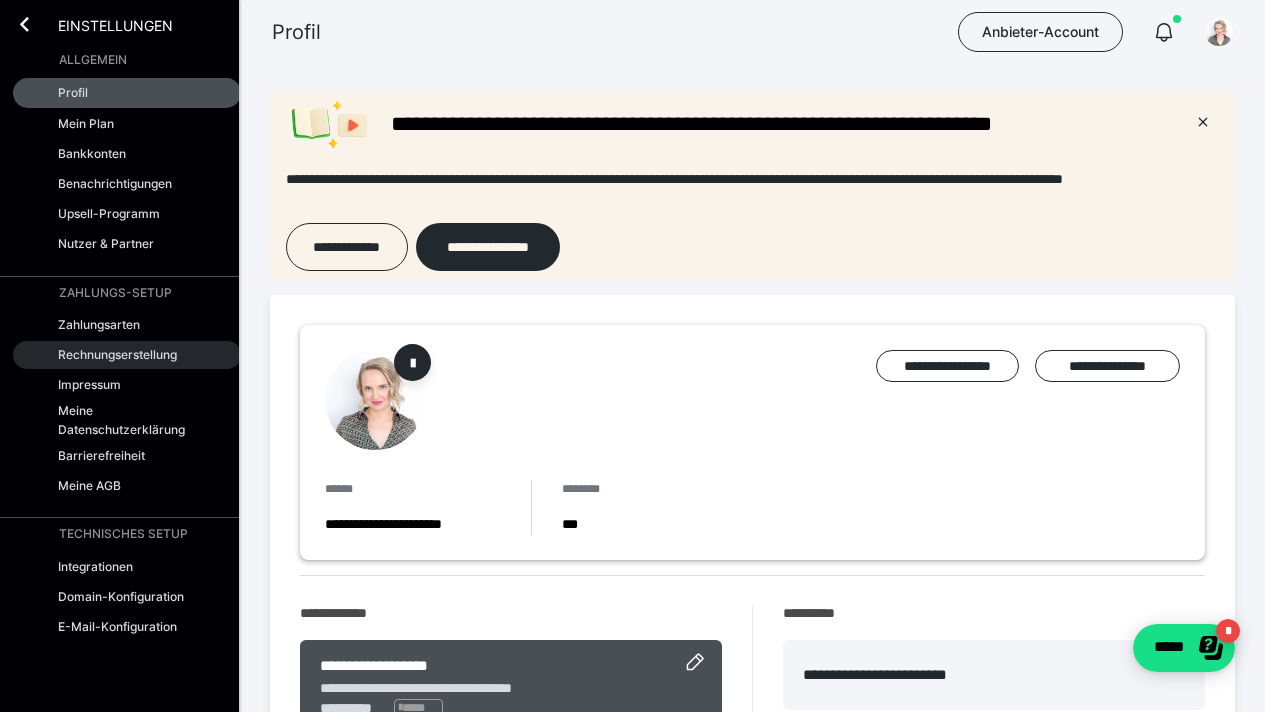 click on "Rechnungserstellung" at bounding box center (117, 354) 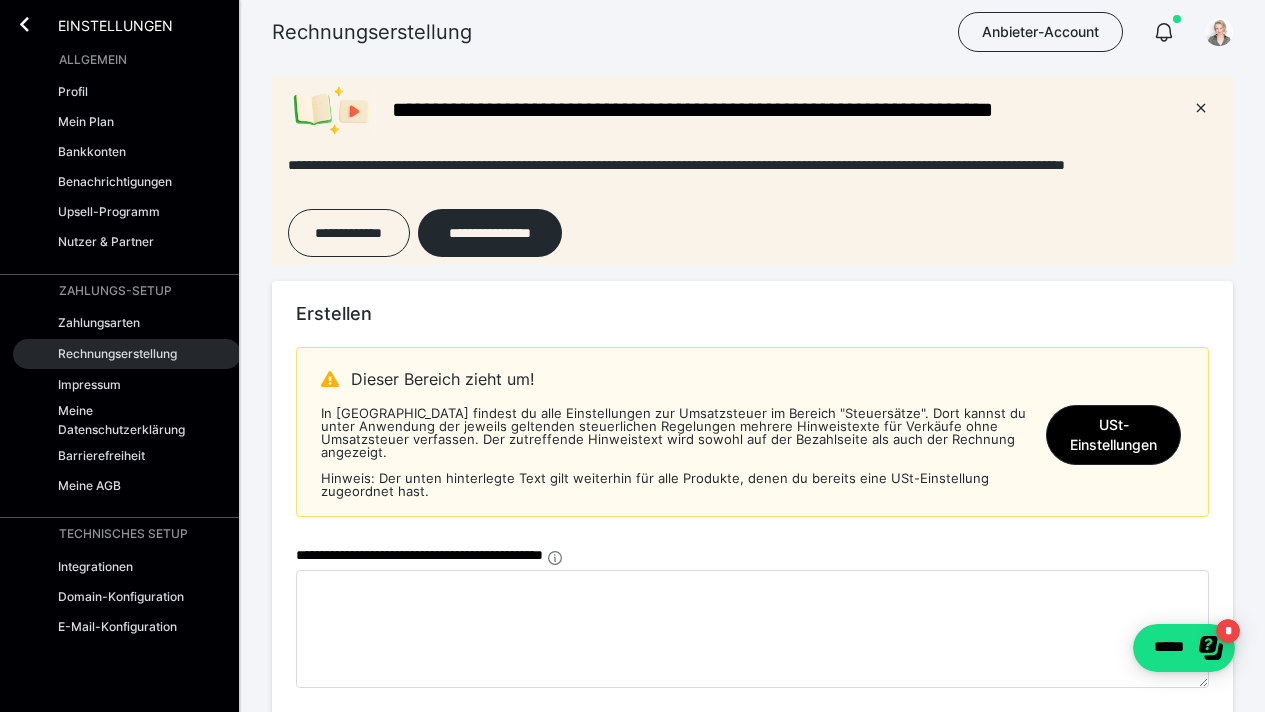 scroll, scrollTop: 0, scrollLeft: 0, axis: both 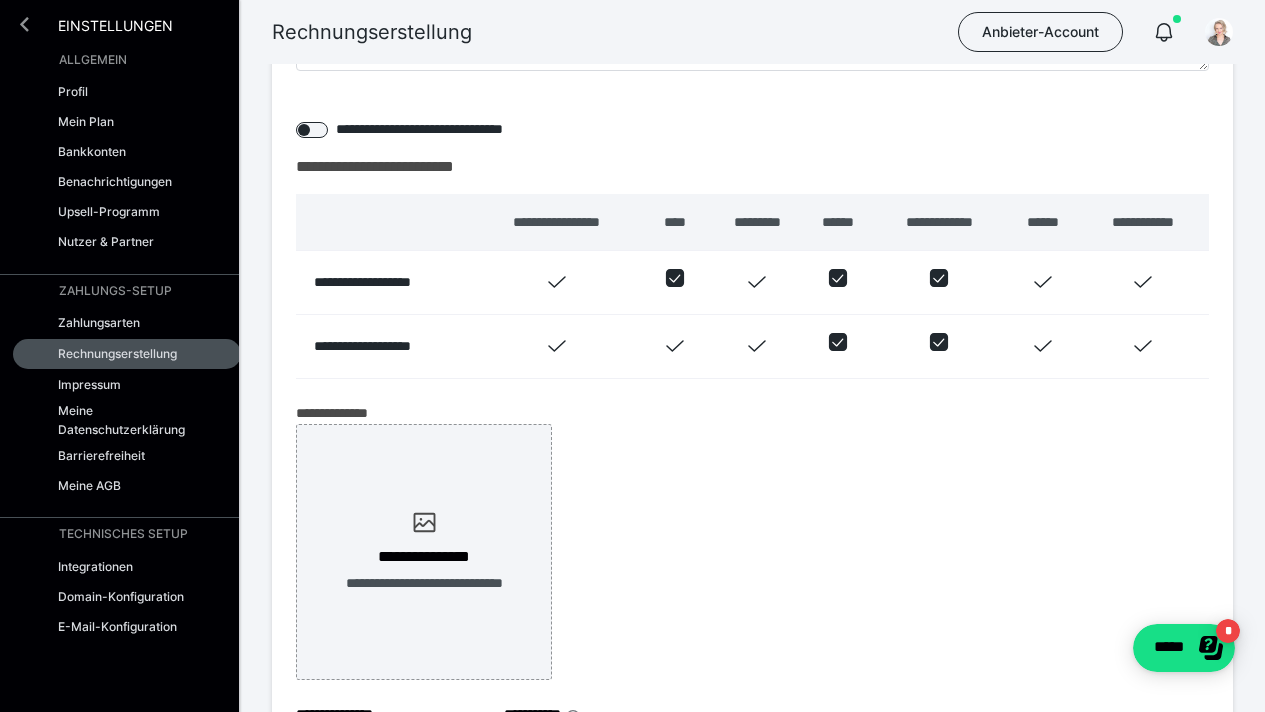 click at bounding box center [24, 24] 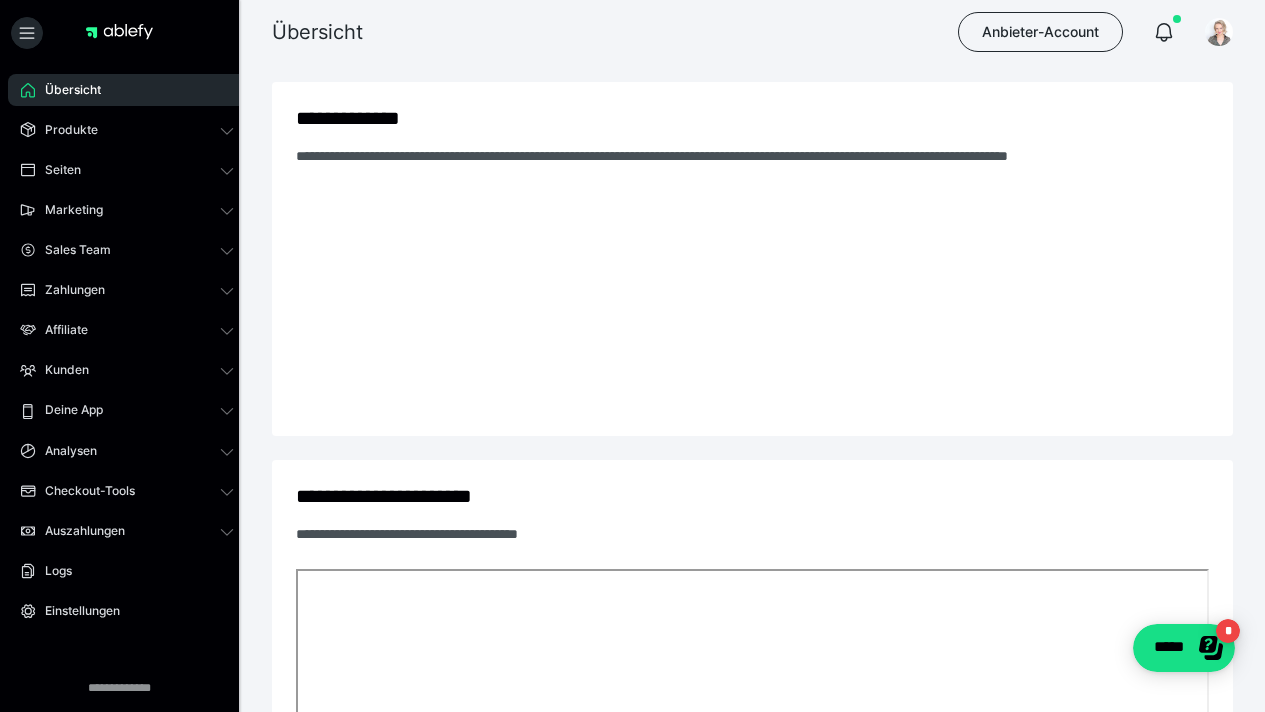 scroll, scrollTop: 0, scrollLeft: 0, axis: both 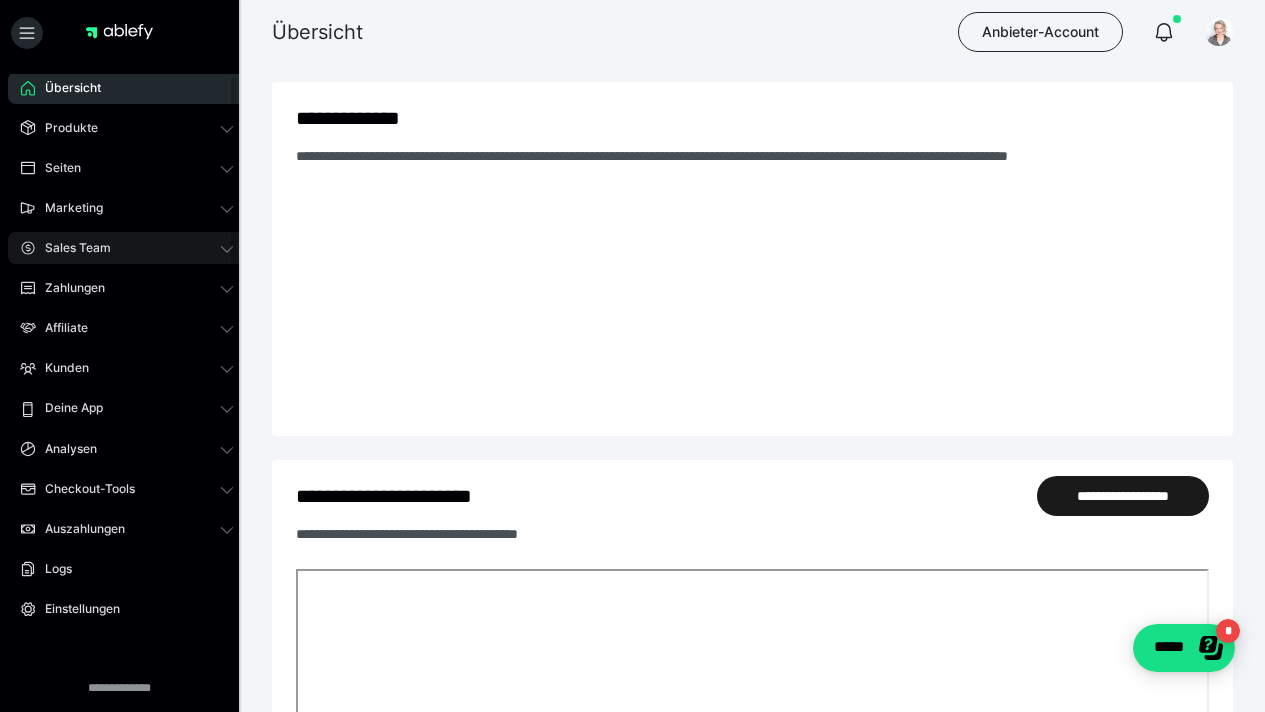 click on "Sales Team" at bounding box center [127, 248] 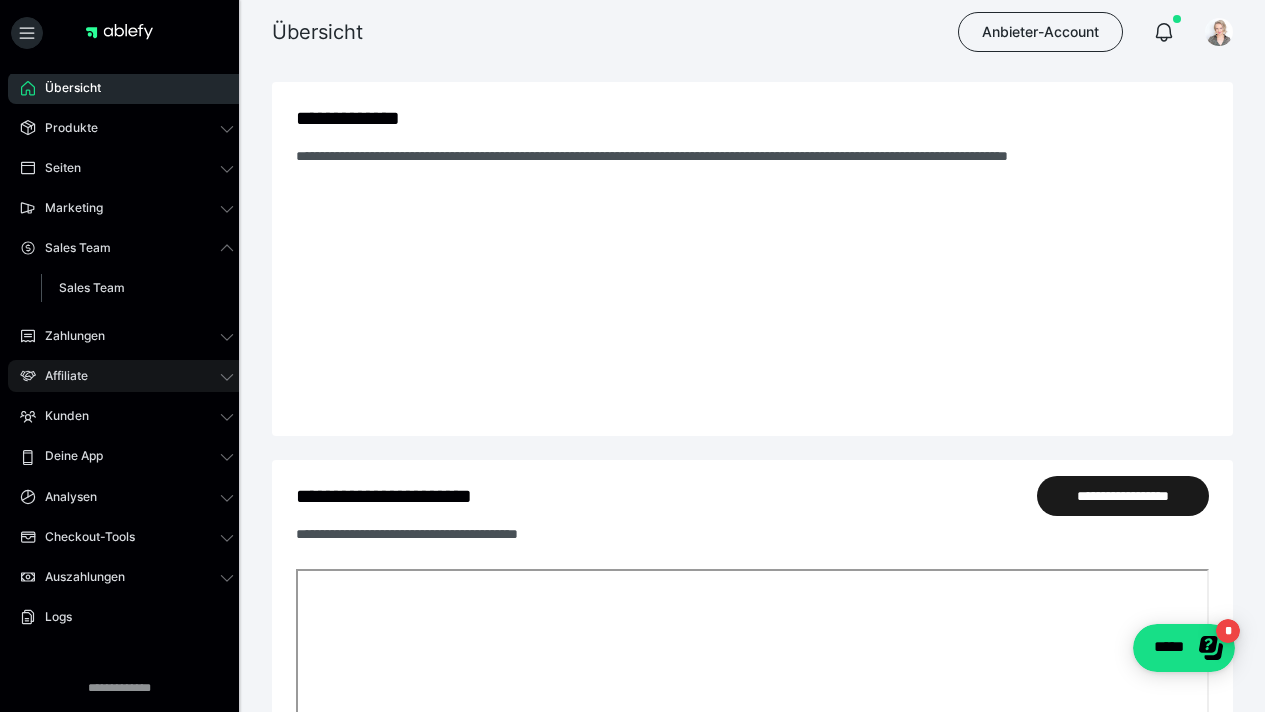 click on "Affiliate" at bounding box center [127, 376] 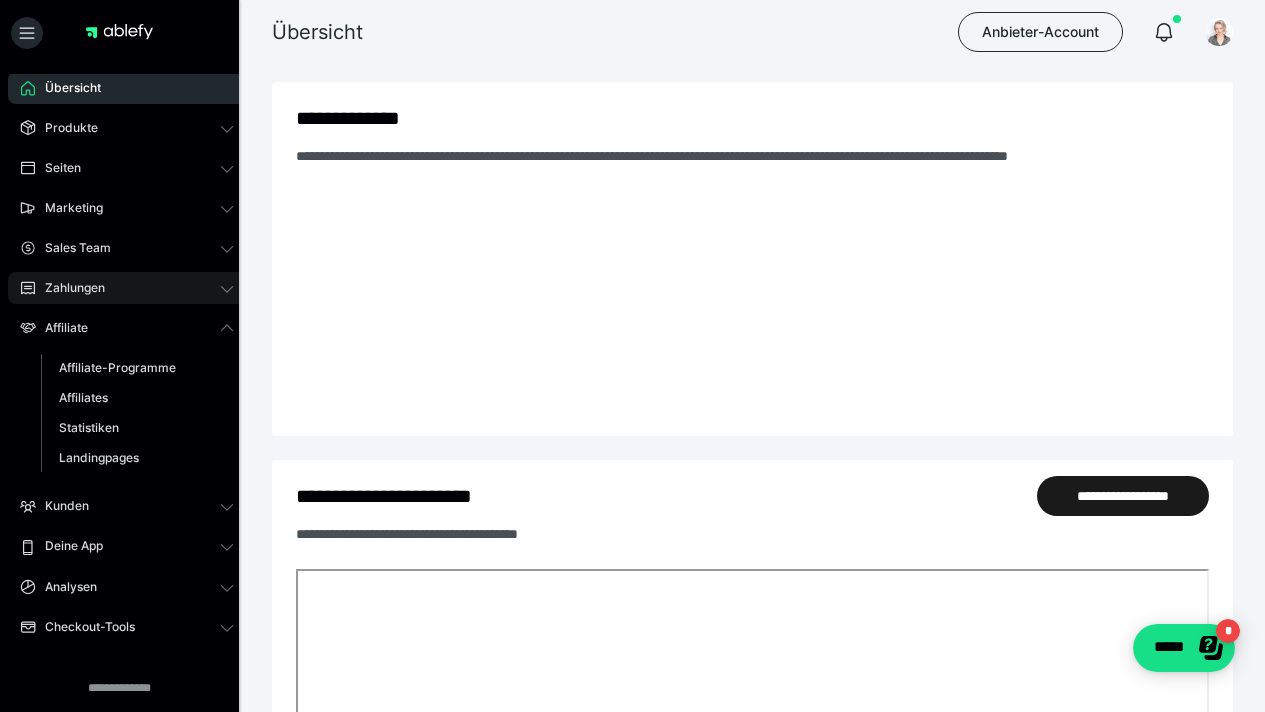 click on "Zahlungen" at bounding box center [68, 288] 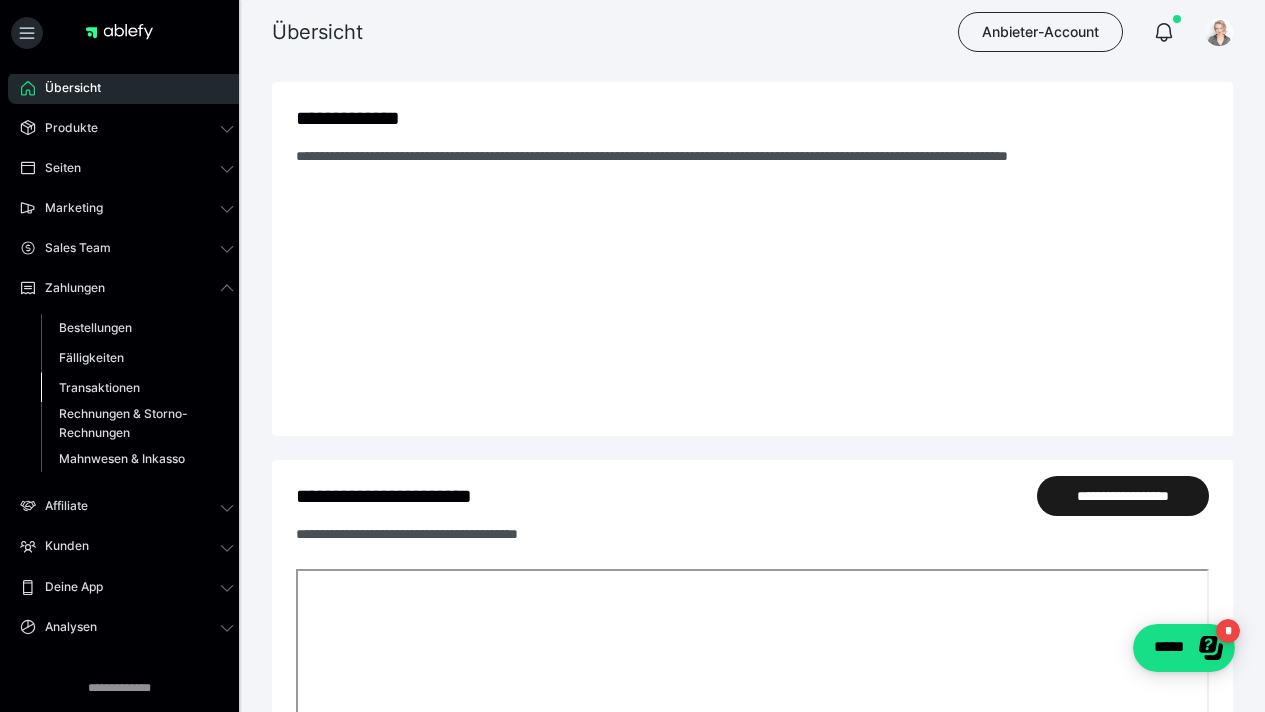click on "Transaktionen" at bounding box center (99, 387) 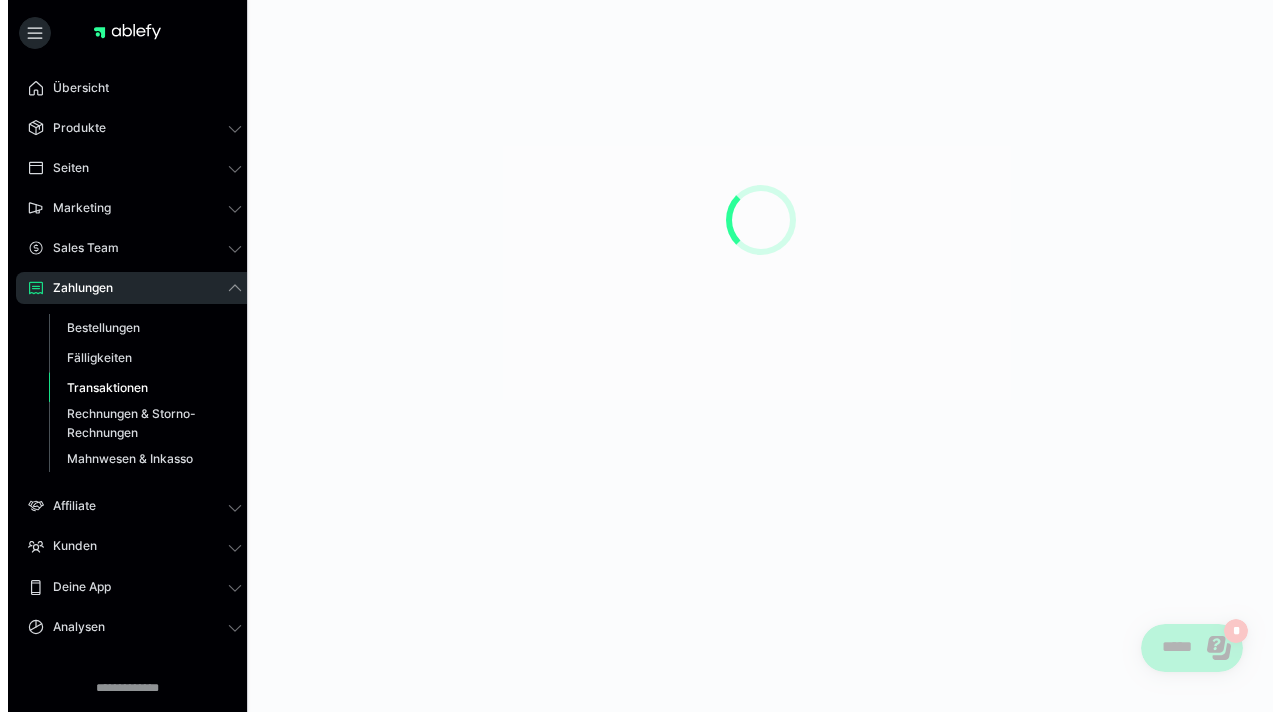 scroll, scrollTop: 0, scrollLeft: 0, axis: both 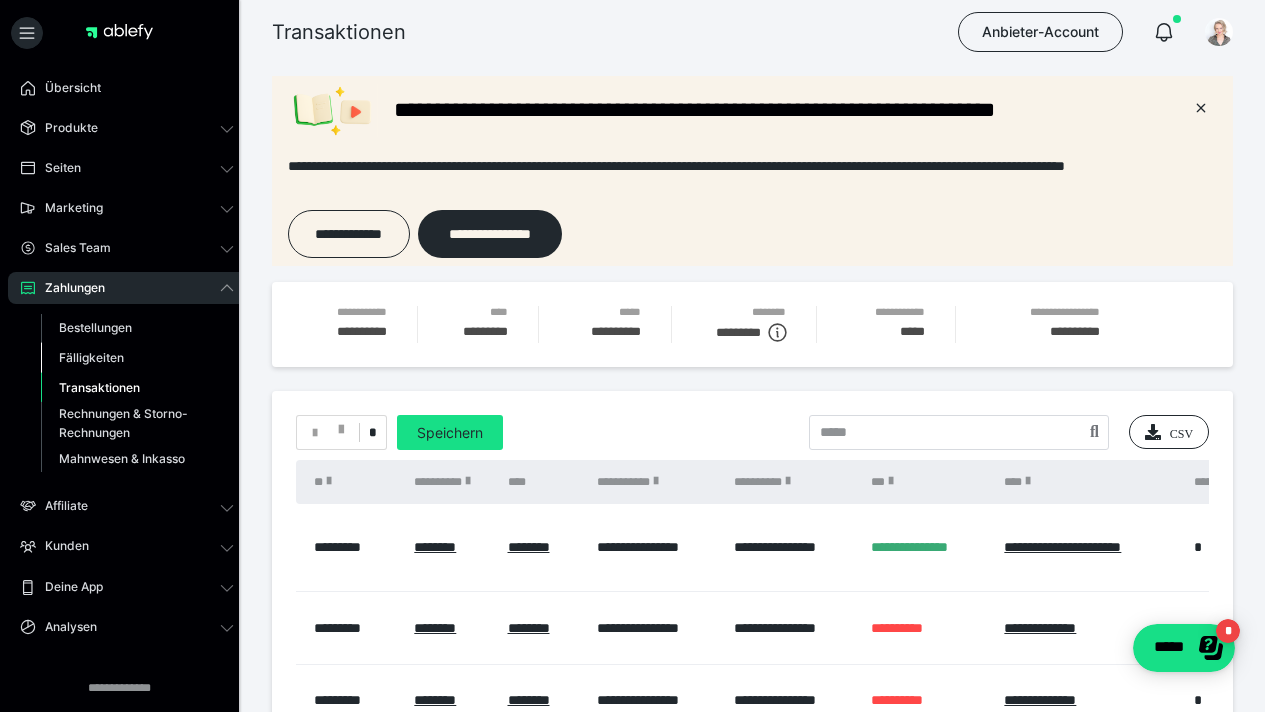 click on "Fälligkeiten" at bounding box center (91, 357) 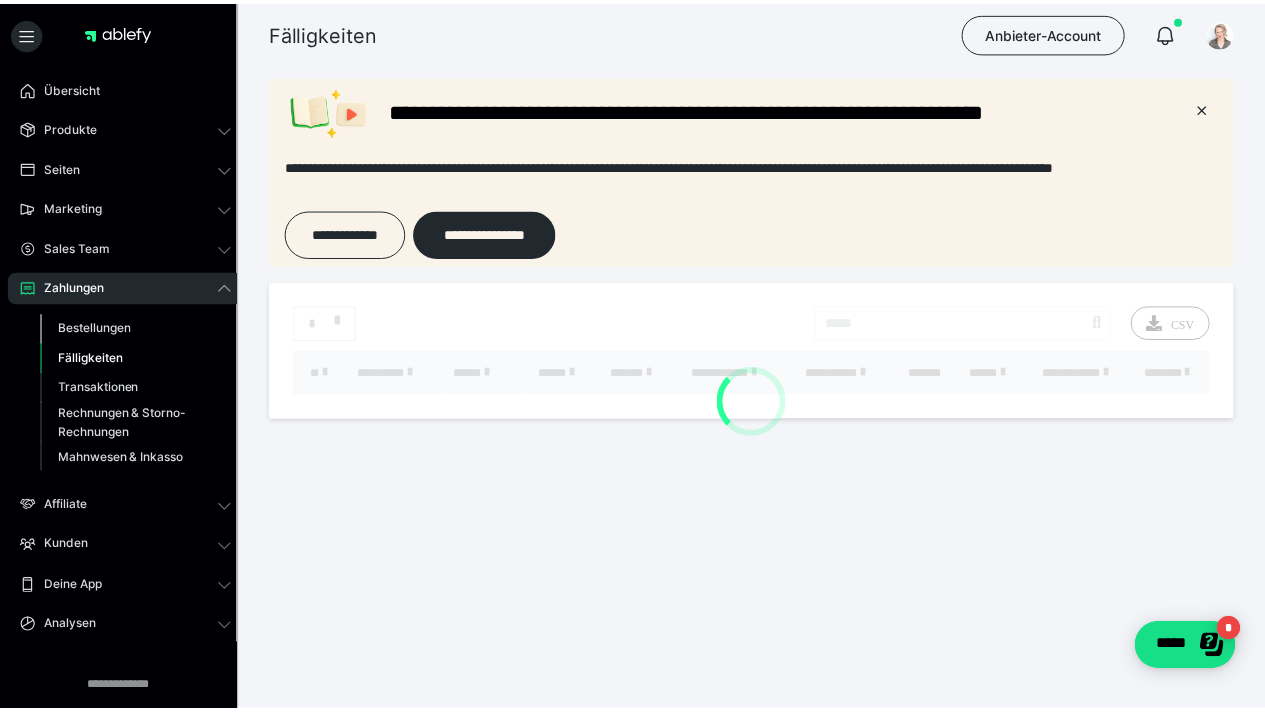 scroll, scrollTop: 0, scrollLeft: 0, axis: both 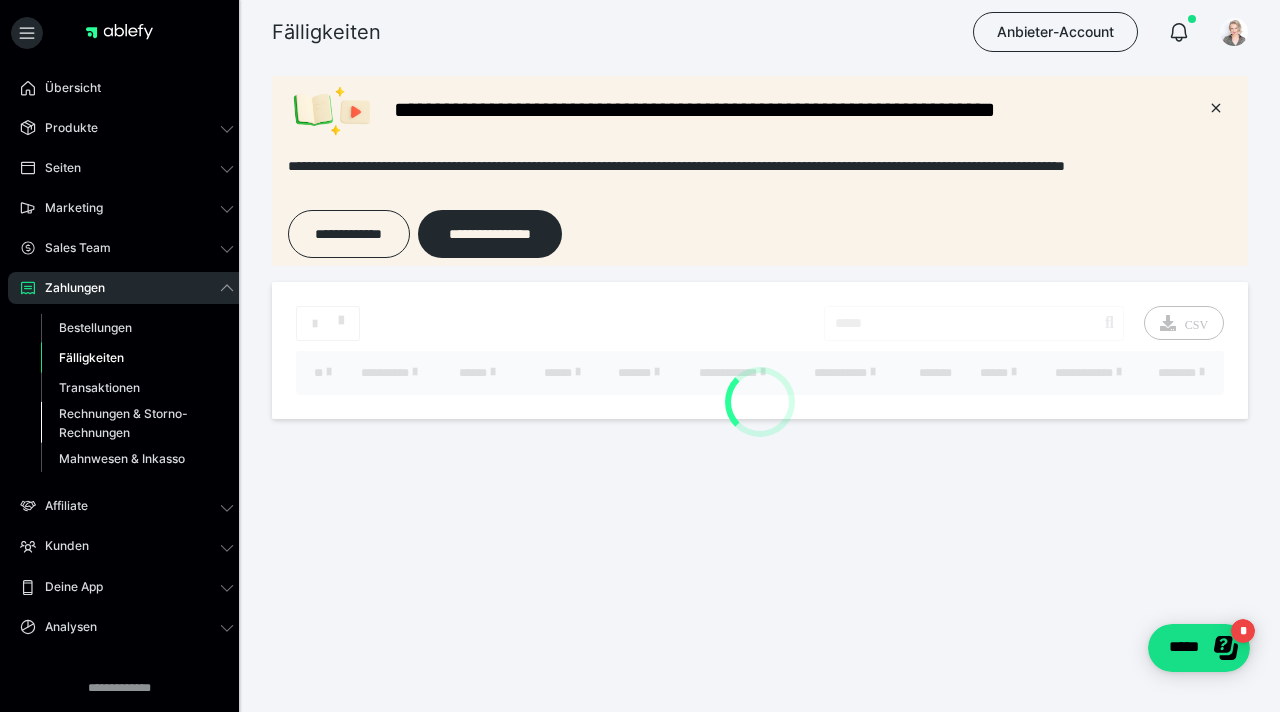 click on "Rechnungen & Storno-Rechnungen" at bounding box center (126, 423) 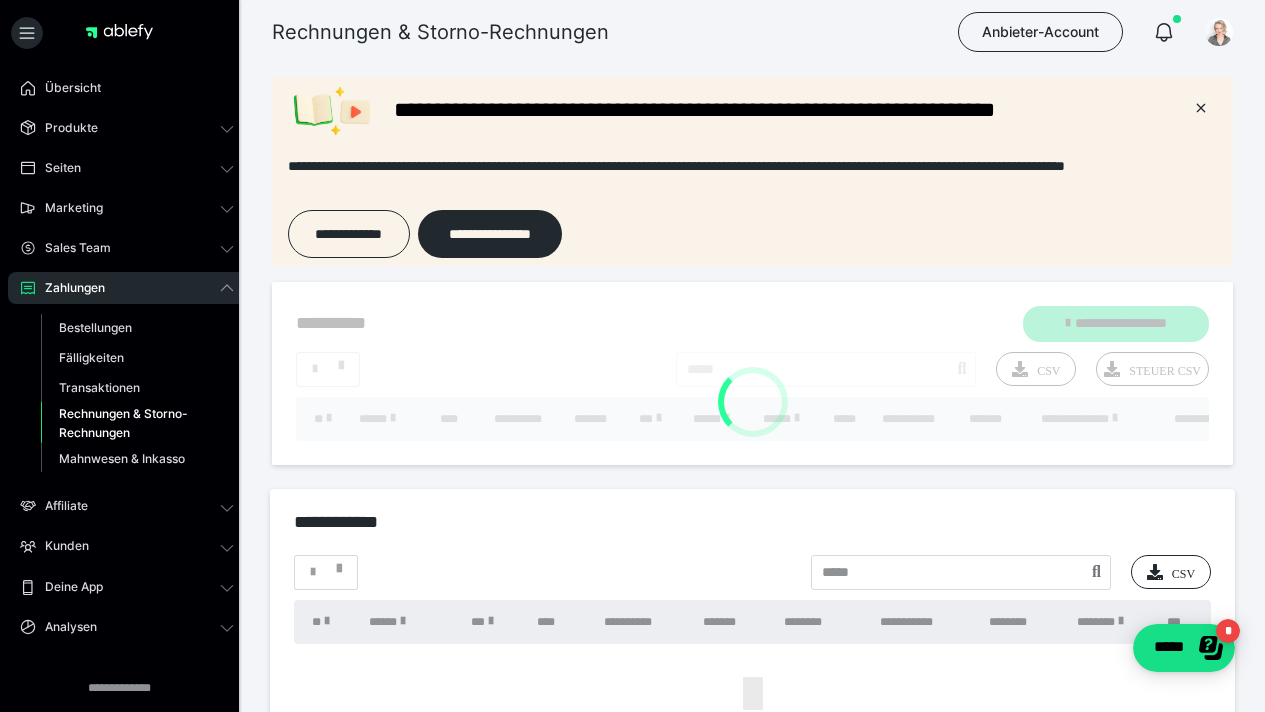 scroll, scrollTop: 0, scrollLeft: 0, axis: both 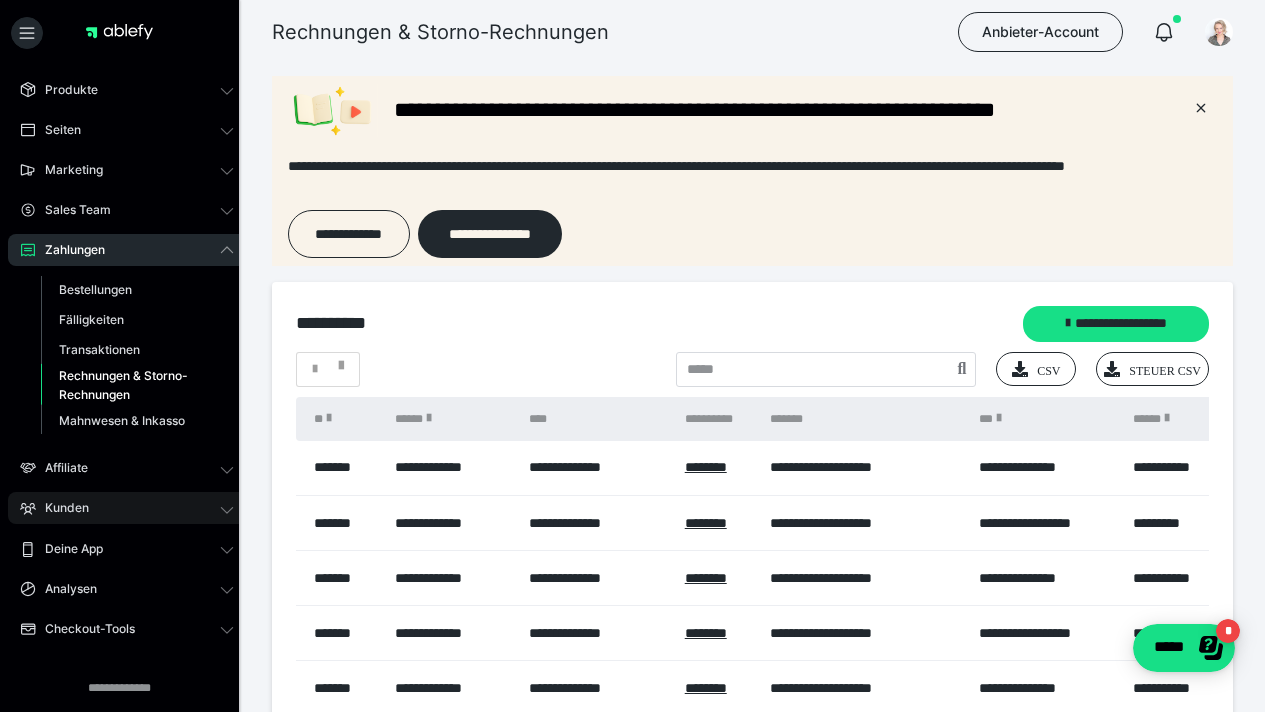 click on "Kunden" at bounding box center (60, 508) 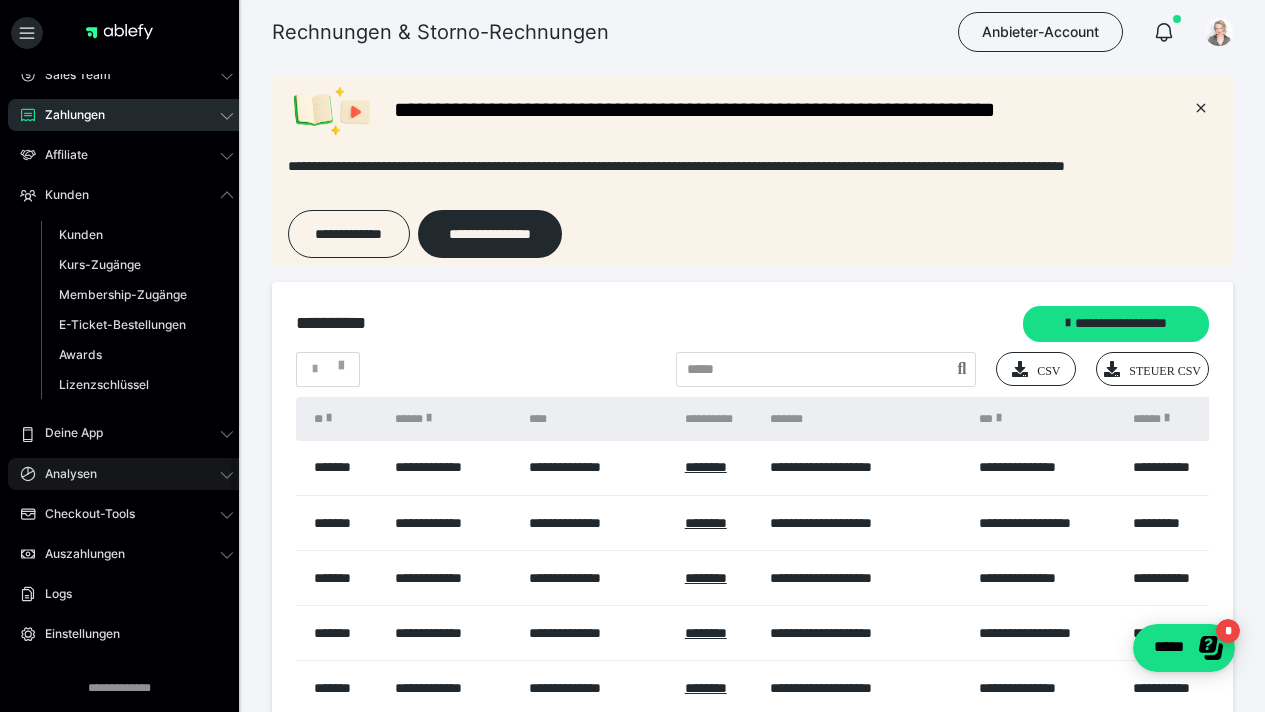 click on "Analysen" at bounding box center [64, 474] 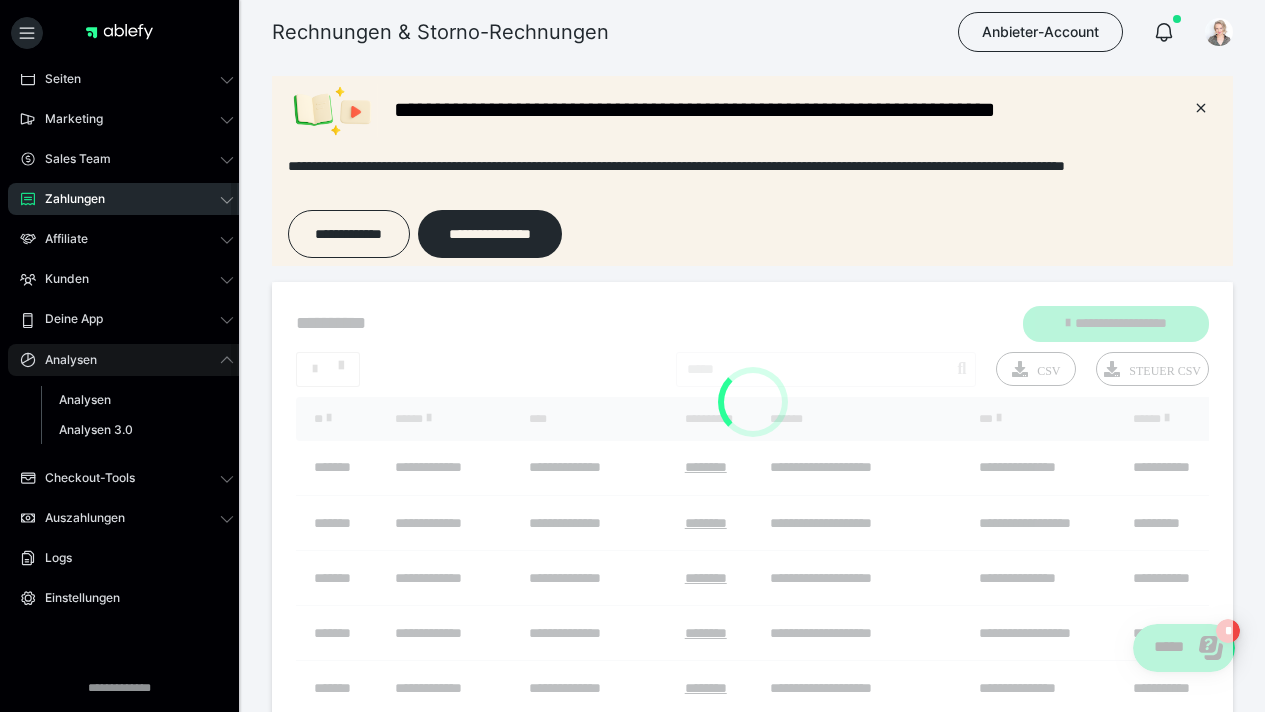 scroll, scrollTop: 105, scrollLeft: 0, axis: vertical 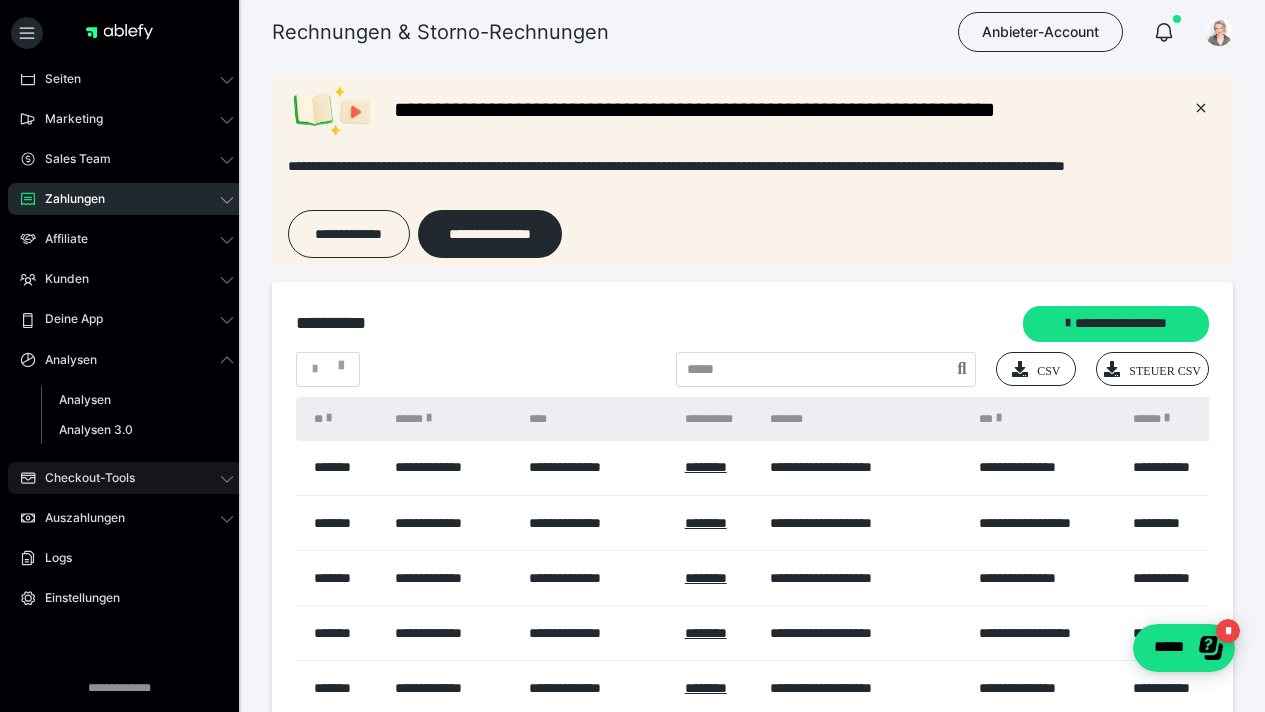 click on "Checkout-Tools" at bounding box center [83, 478] 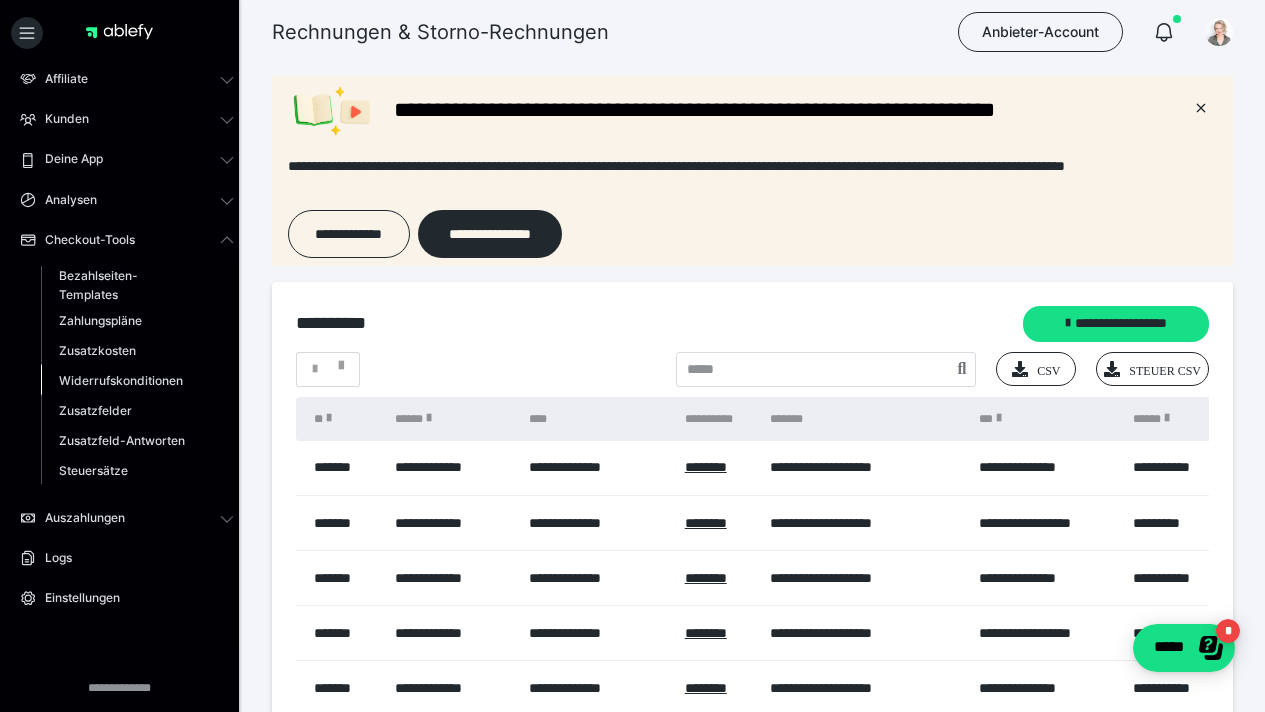 click on "Auszahlungen" at bounding box center [127, 518] 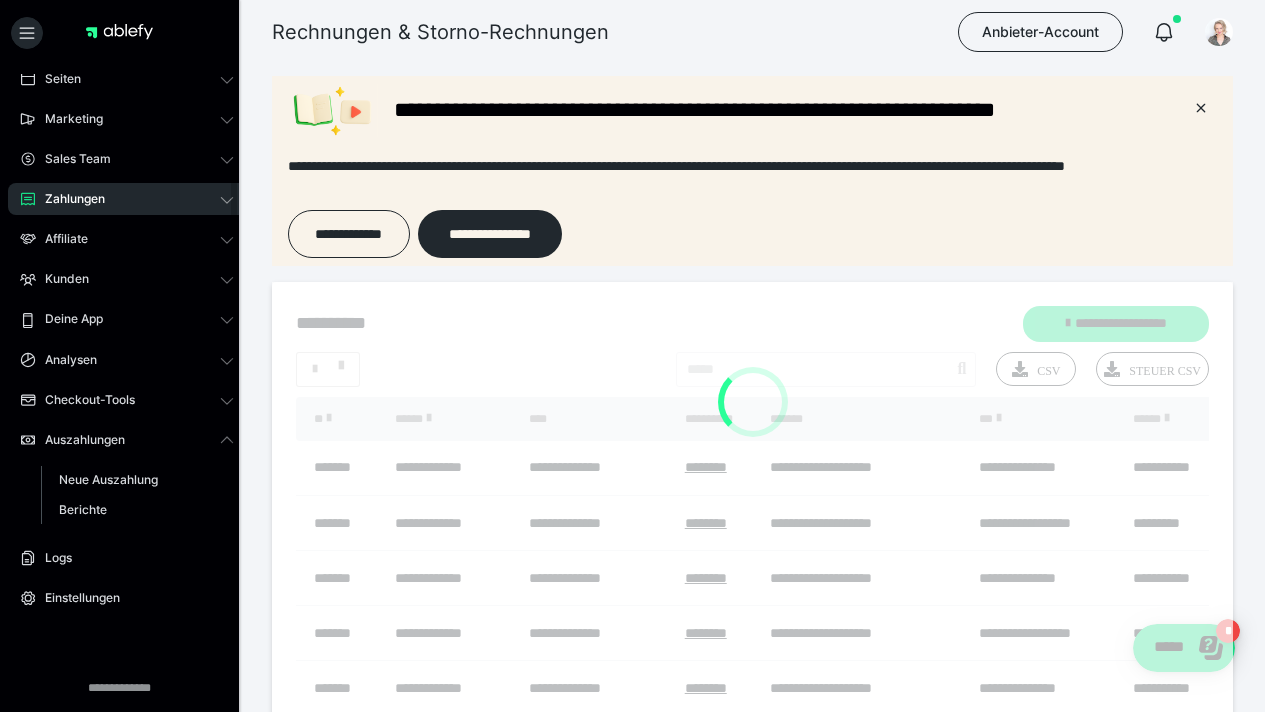 scroll, scrollTop: 105, scrollLeft: 0, axis: vertical 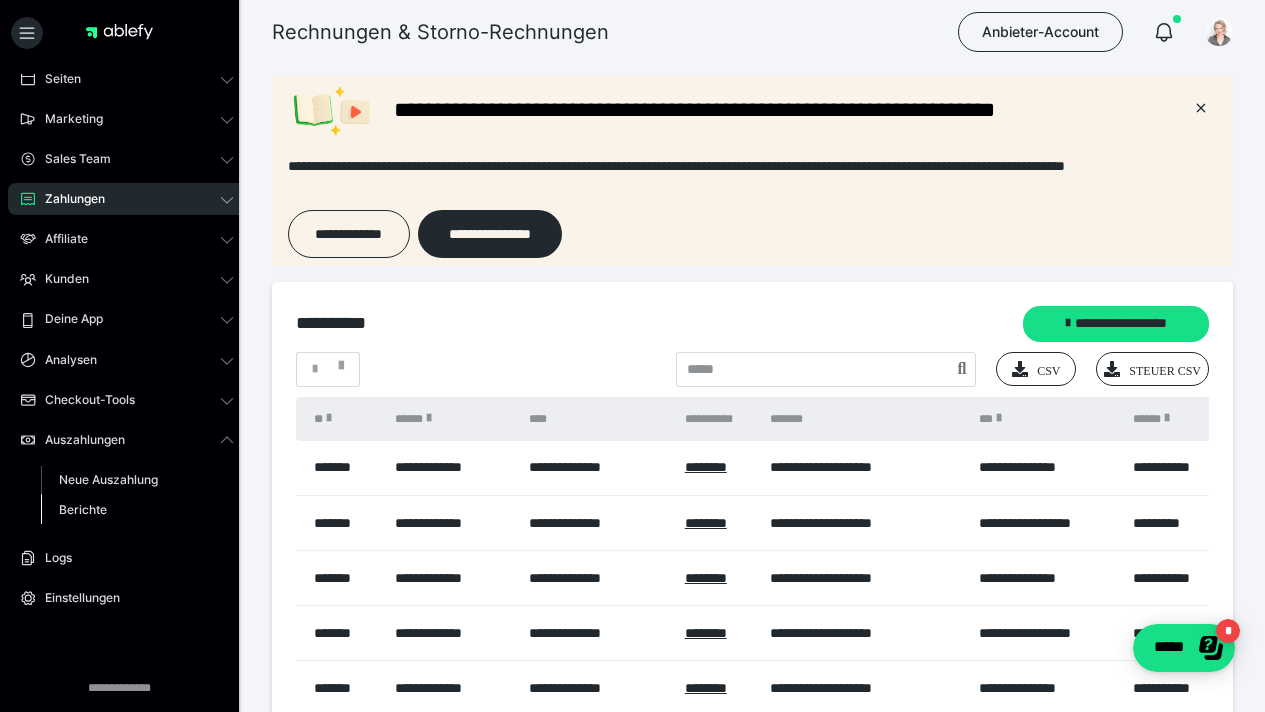 click on "Berichte" at bounding box center (83, 509) 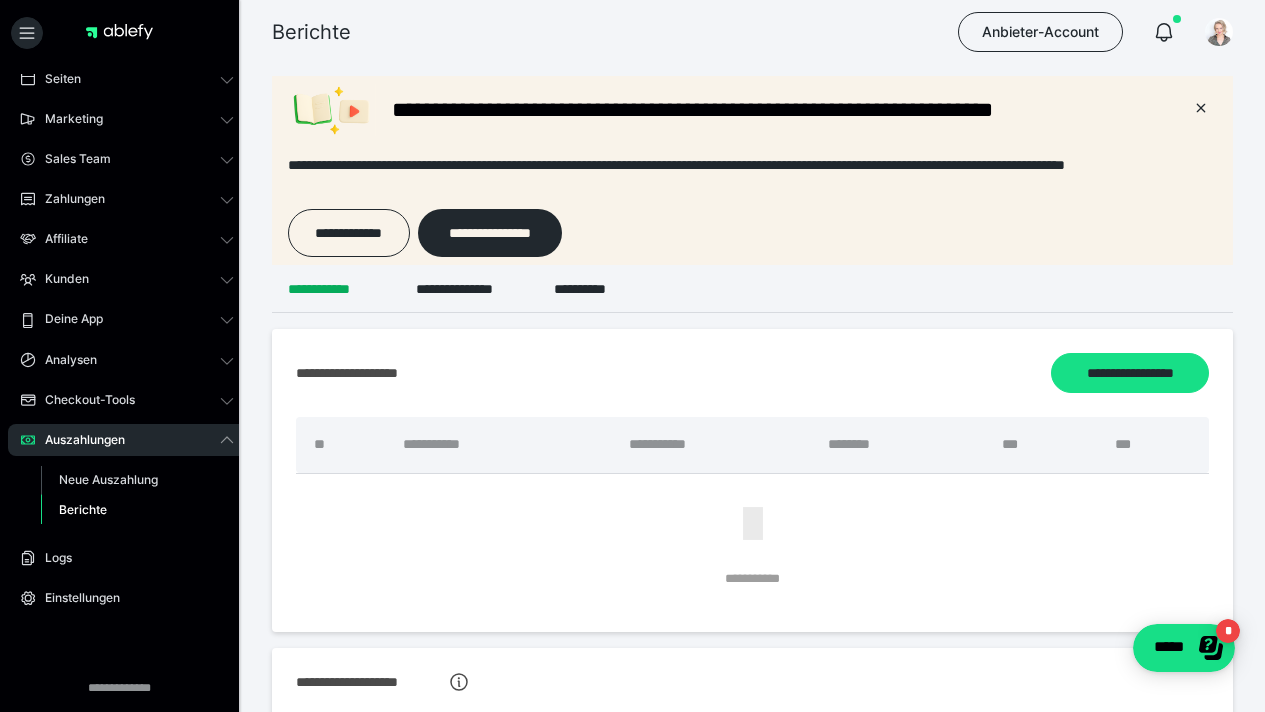 scroll, scrollTop: 0, scrollLeft: 0, axis: both 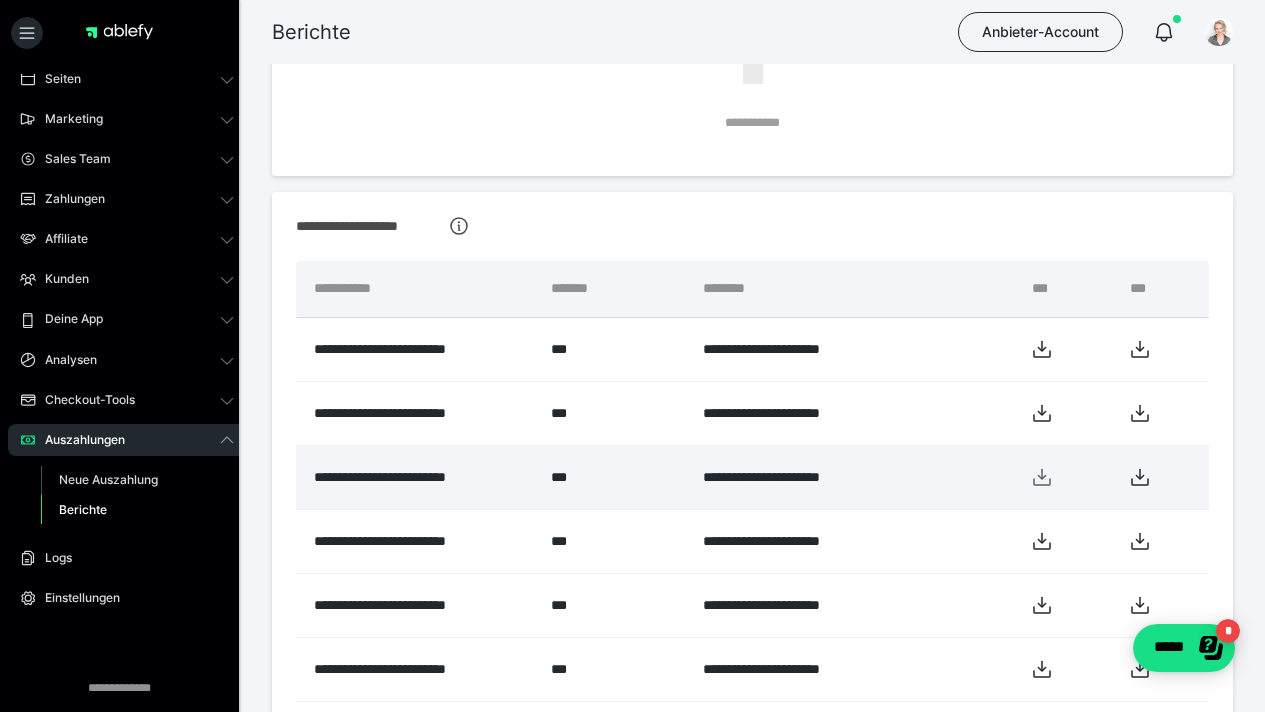 click 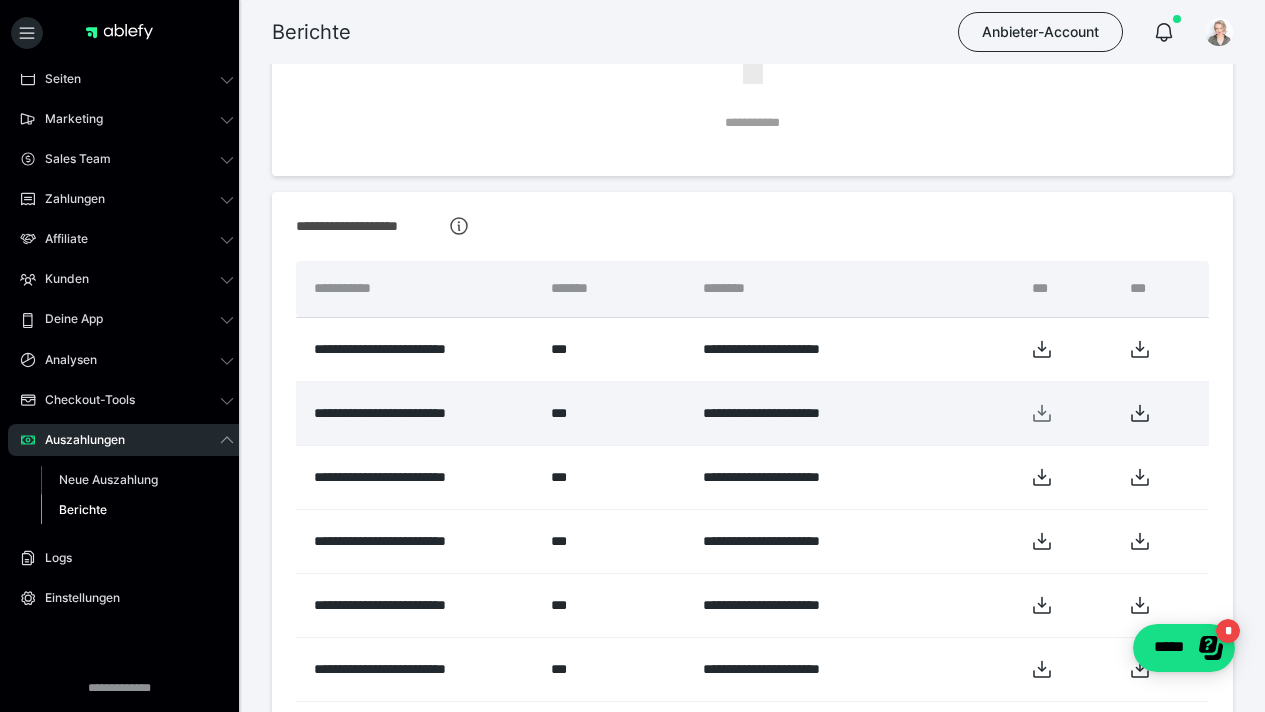 click 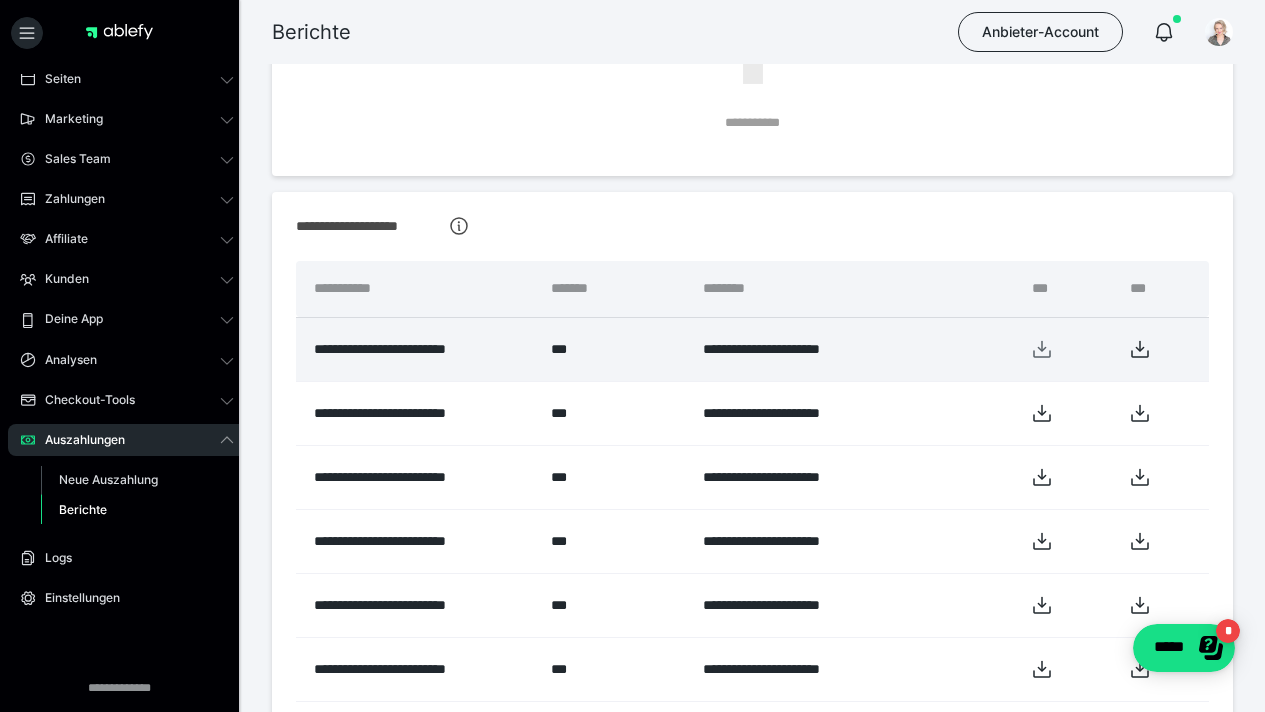 click 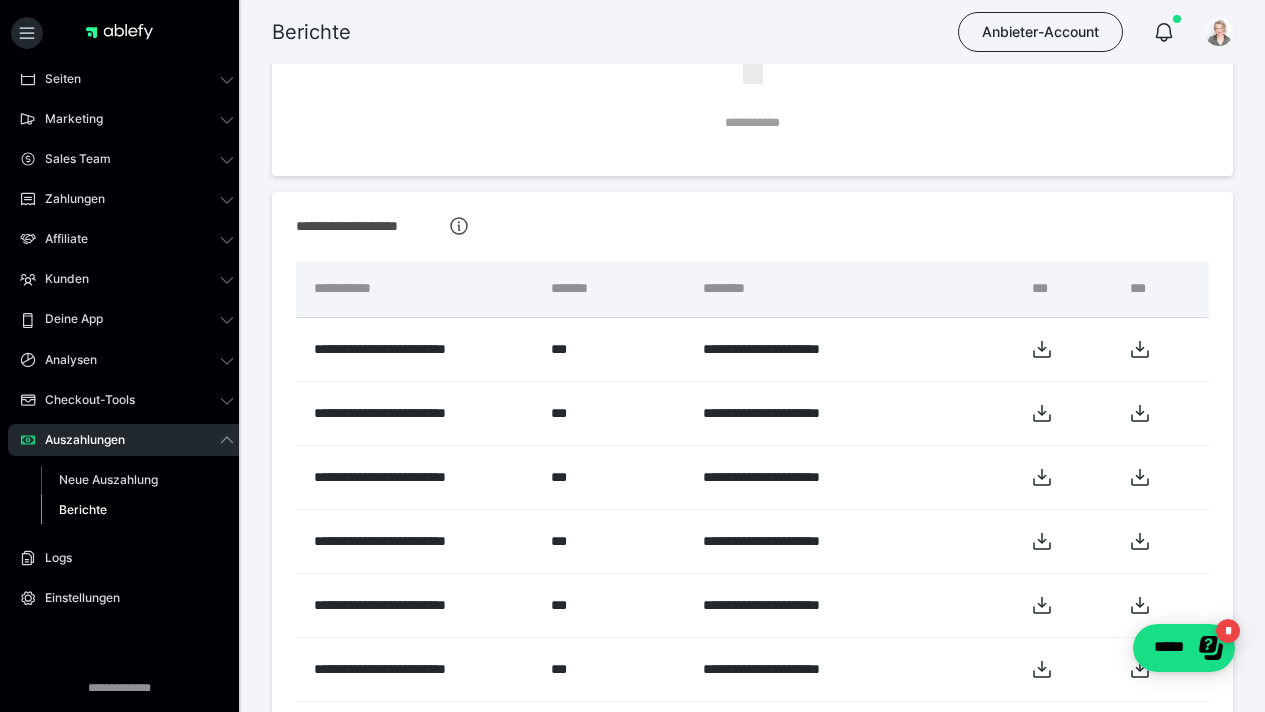 click on "**********" at bounding box center [752, 226] 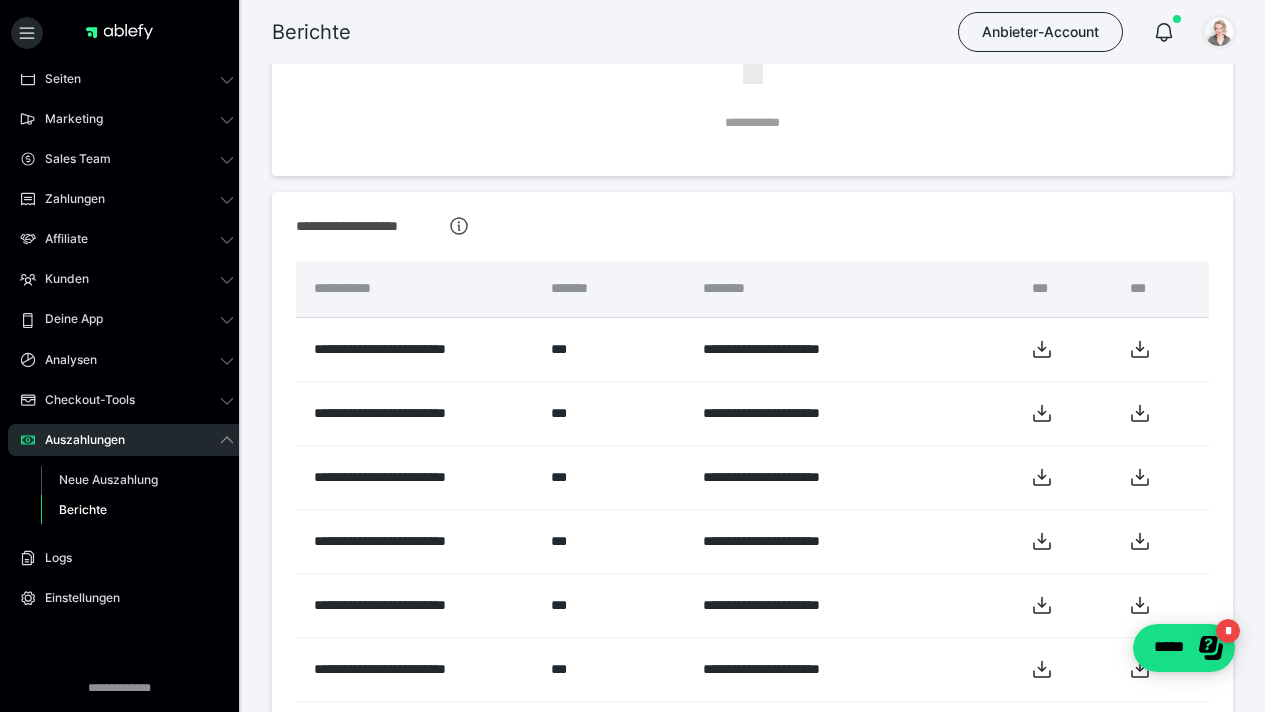 click at bounding box center [1219, 32] 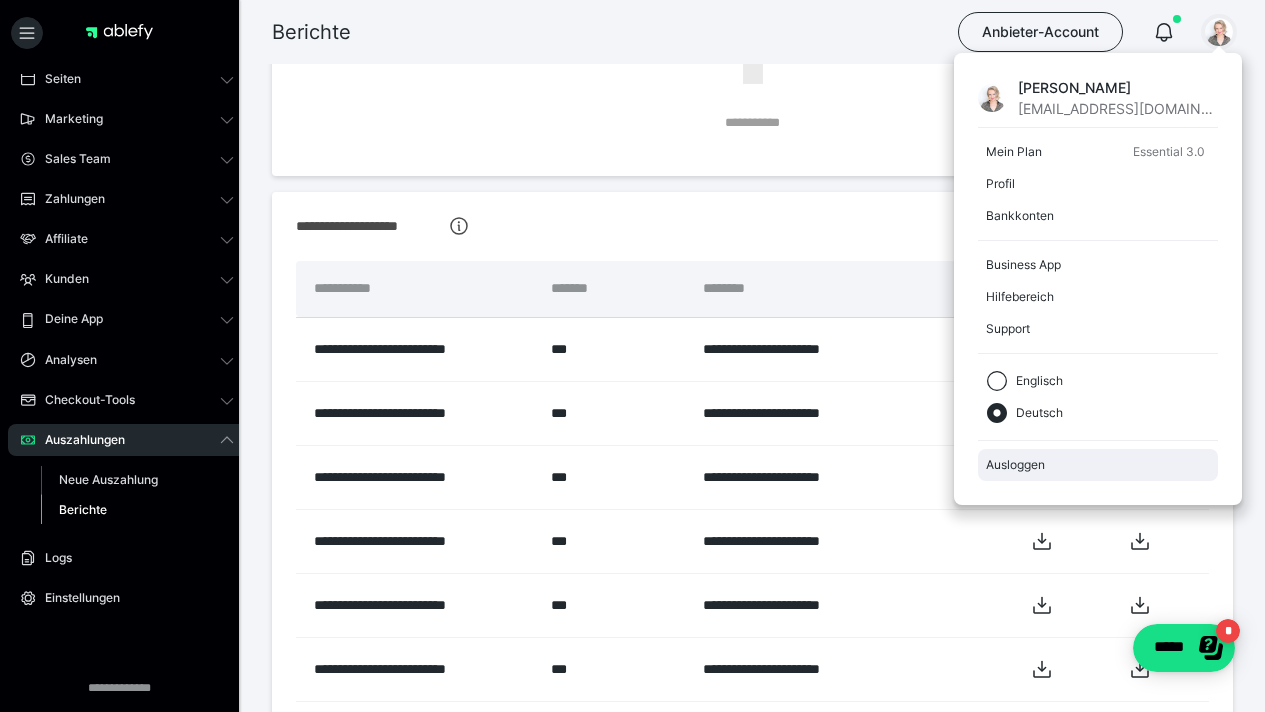 click on "Ausloggen" at bounding box center [1098, 465] 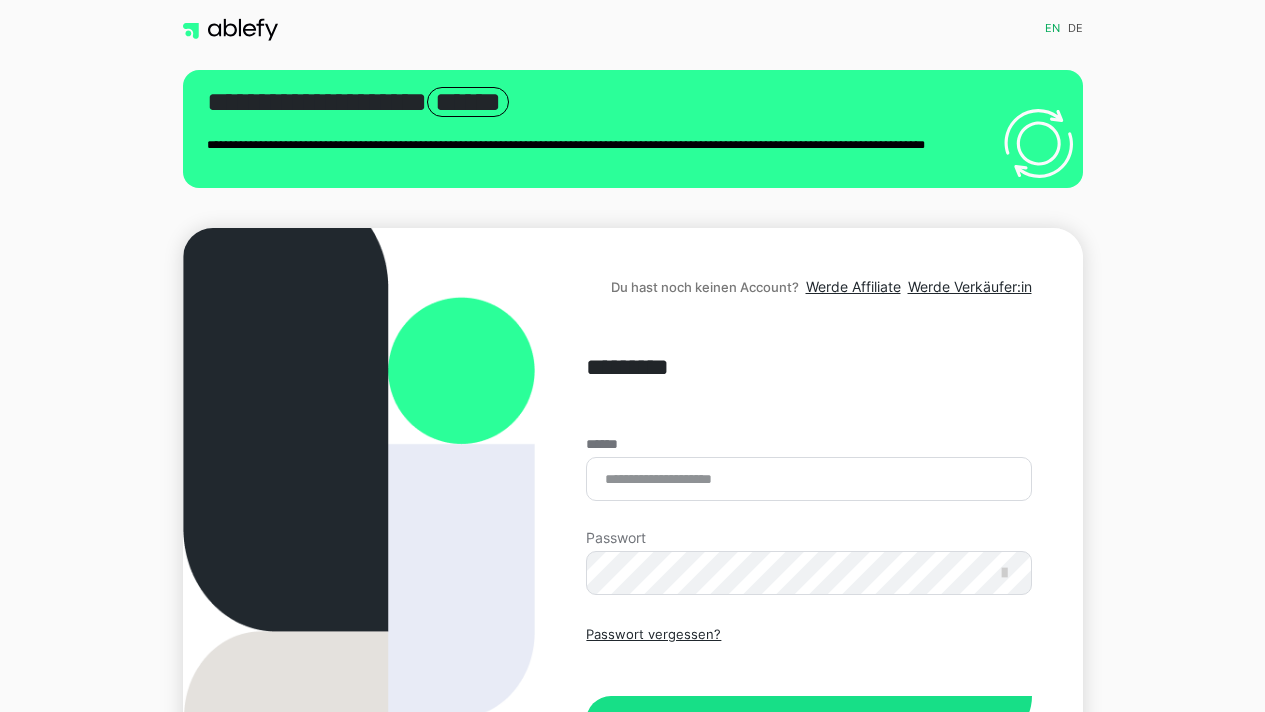 scroll, scrollTop: 0, scrollLeft: 0, axis: both 